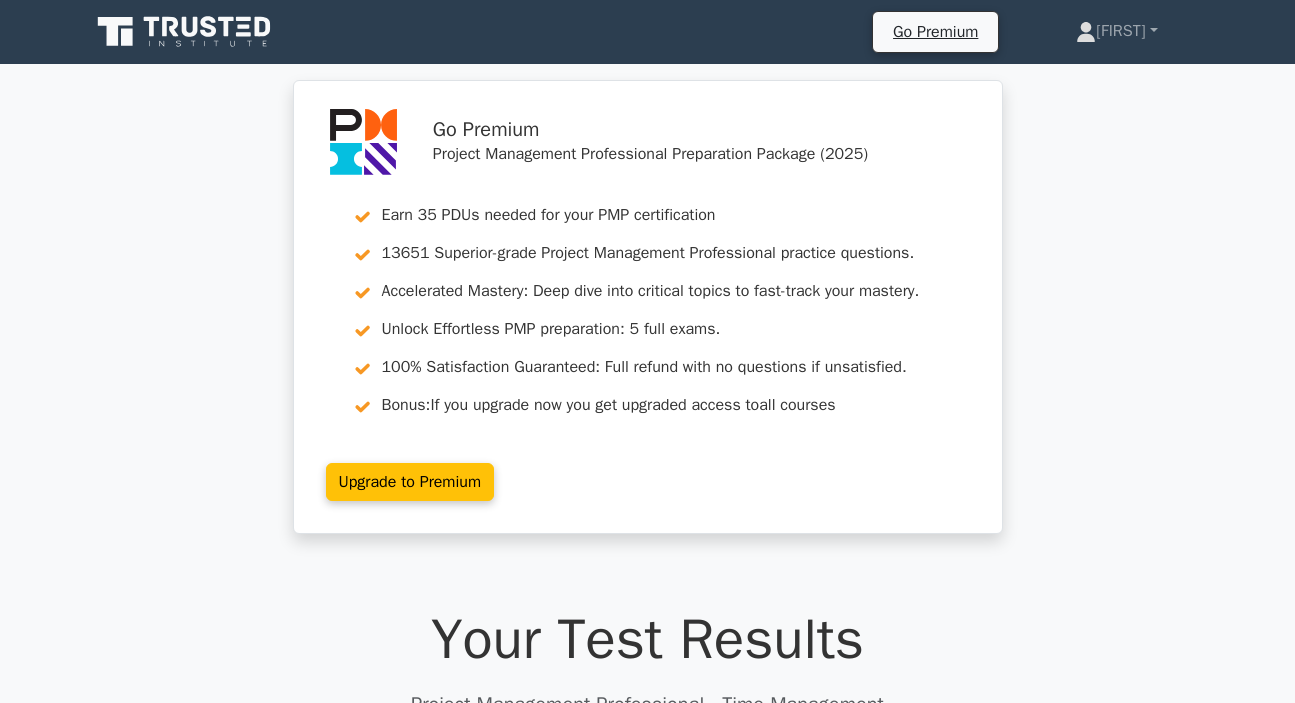 scroll, scrollTop: 2818, scrollLeft: 0, axis: vertical 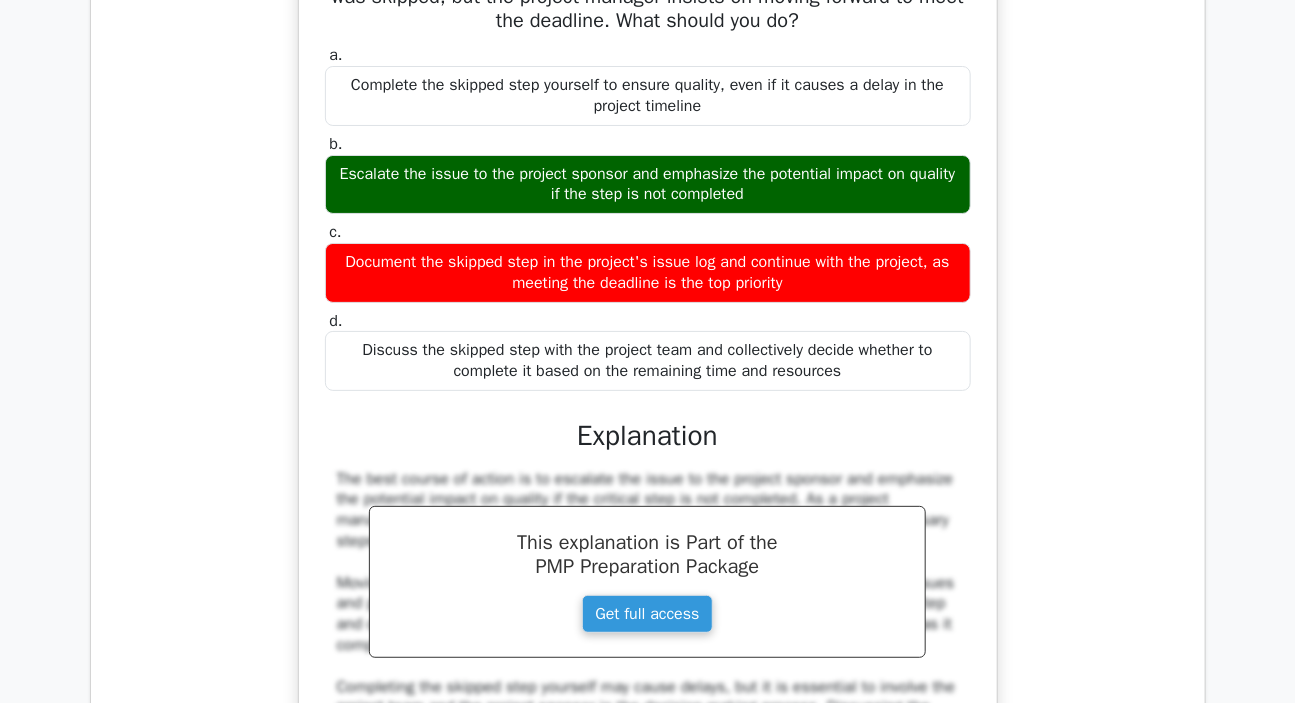 click on "During a quality check using a checklist, you discover that a critical step was skipped, but the project manager insists on moving forward to meet the deadline. What should you do?
a.
Complete the skipped step yourself to ensure quality, even if it causes a delay in the project timeline
b.
c. d." at bounding box center (648, 418) 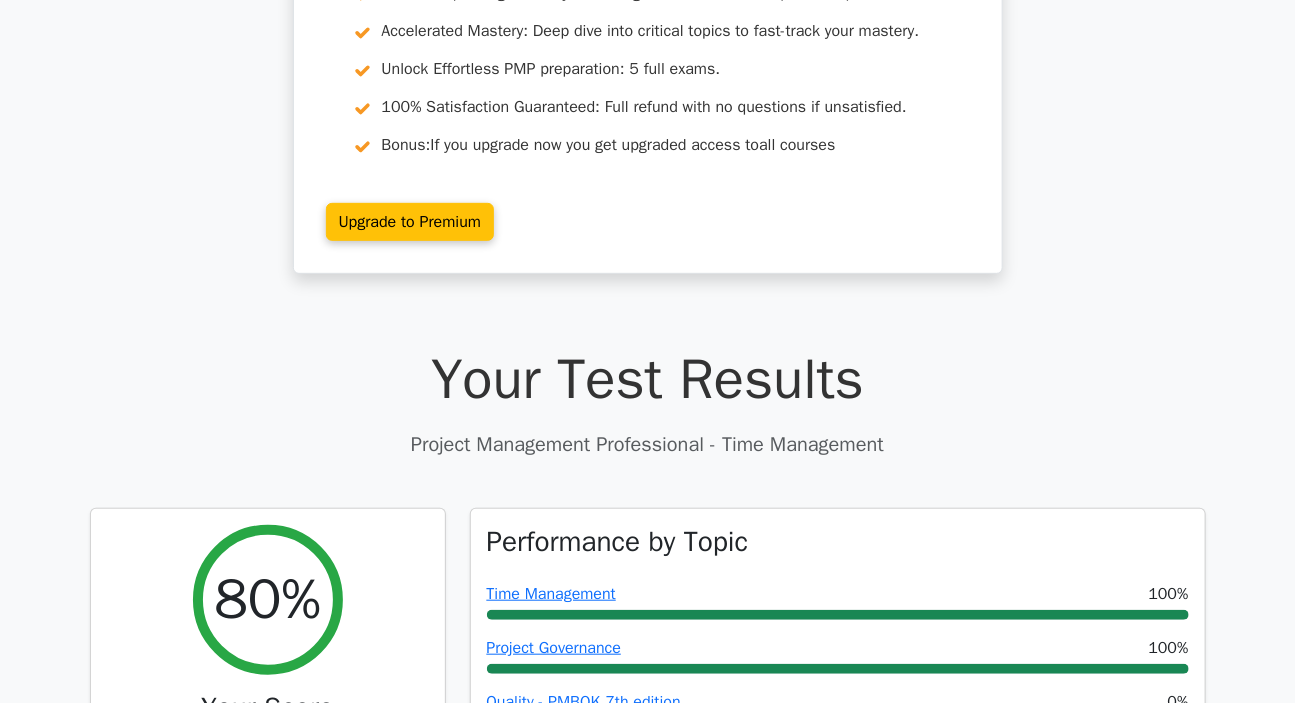 scroll, scrollTop: 0, scrollLeft: 0, axis: both 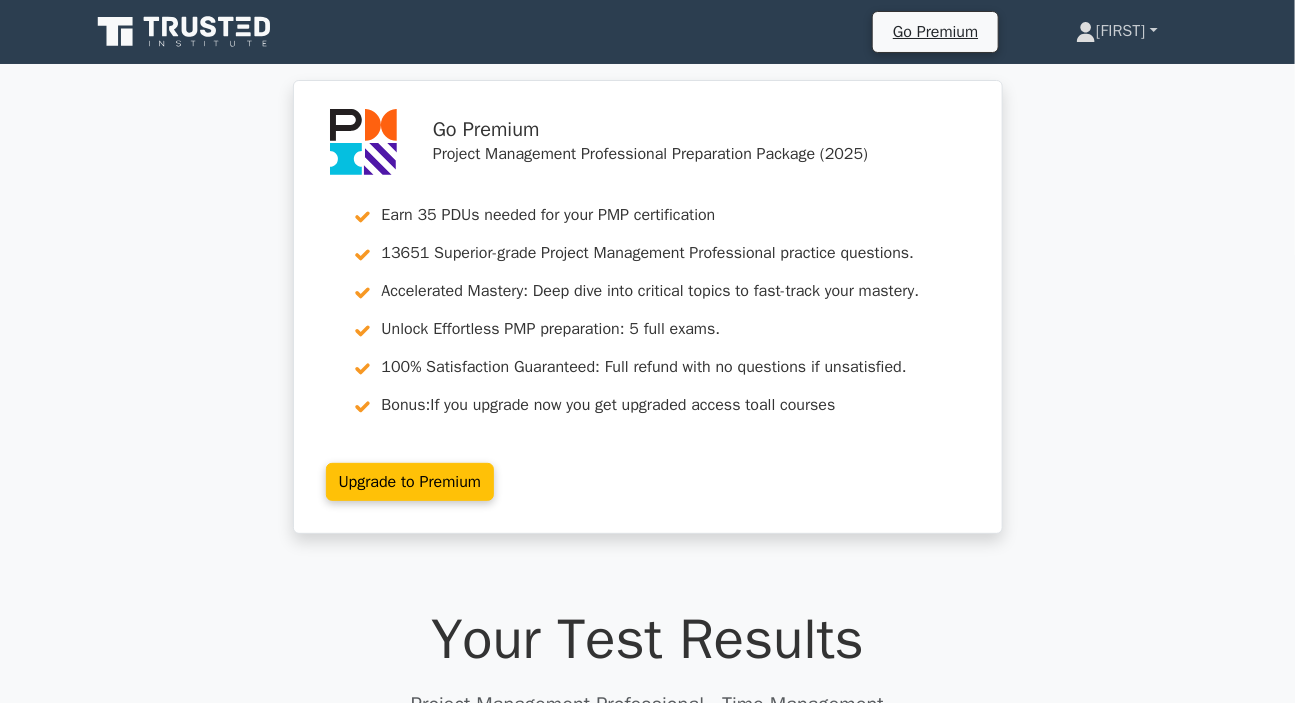 click on "[FIRST]" at bounding box center [1116, 31] 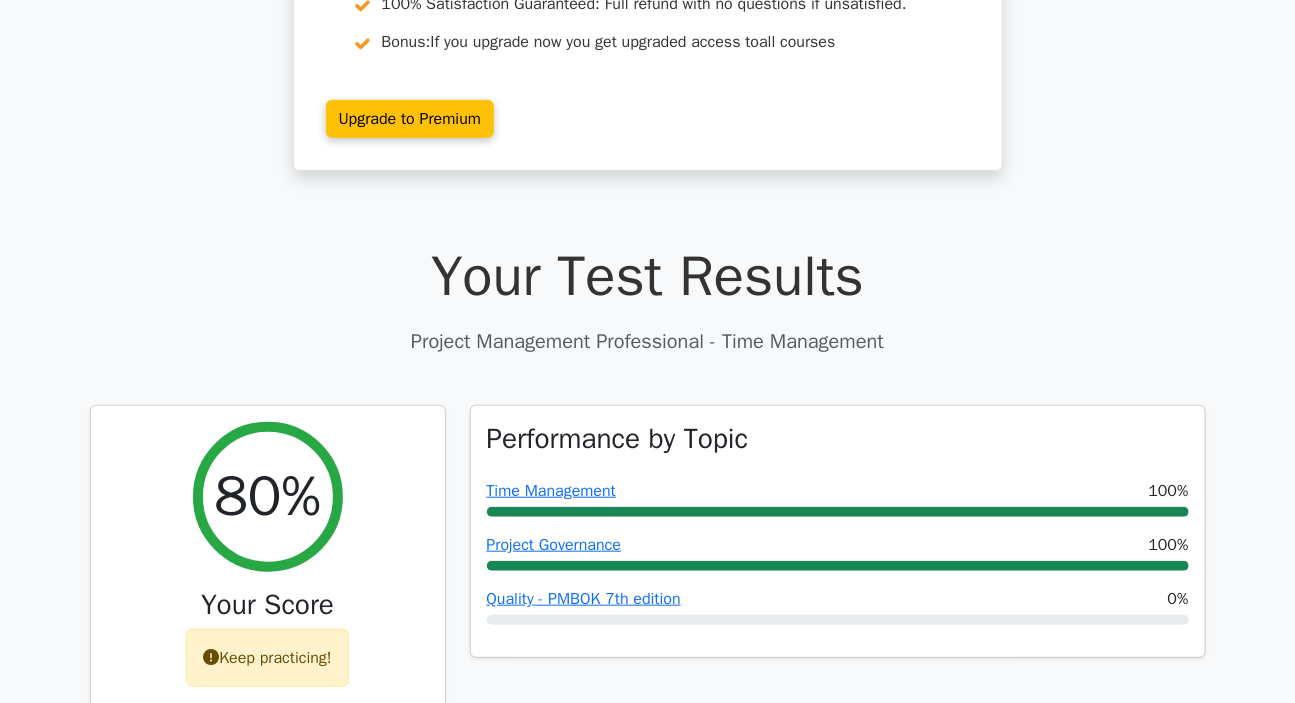 scroll, scrollTop: 0, scrollLeft: 0, axis: both 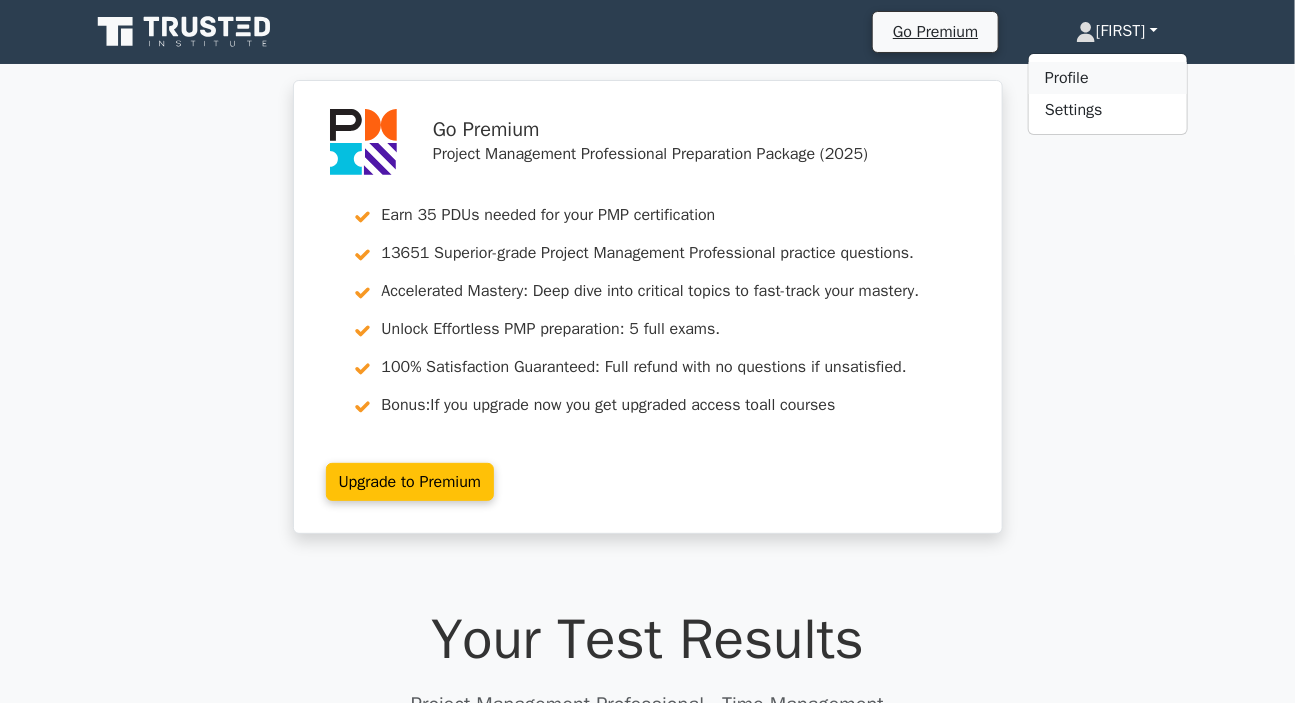 click on "Profile" at bounding box center (1108, 78) 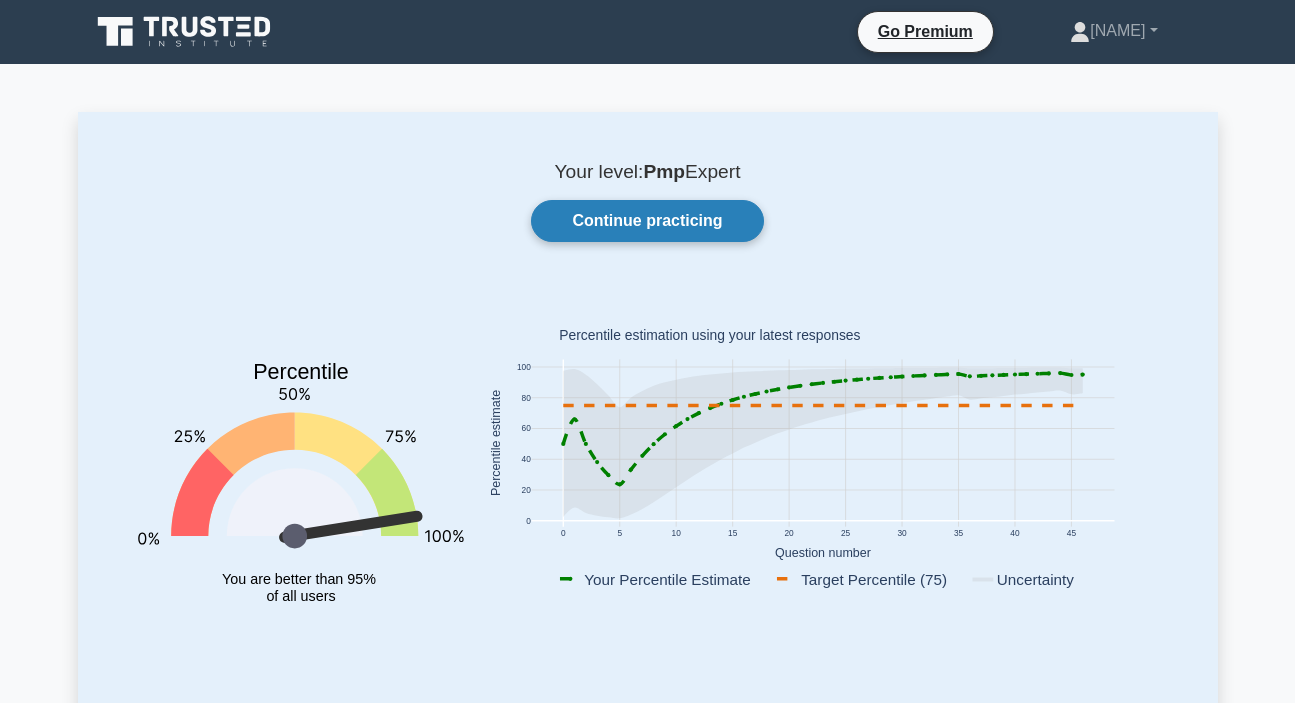scroll, scrollTop: 0, scrollLeft: 0, axis: both 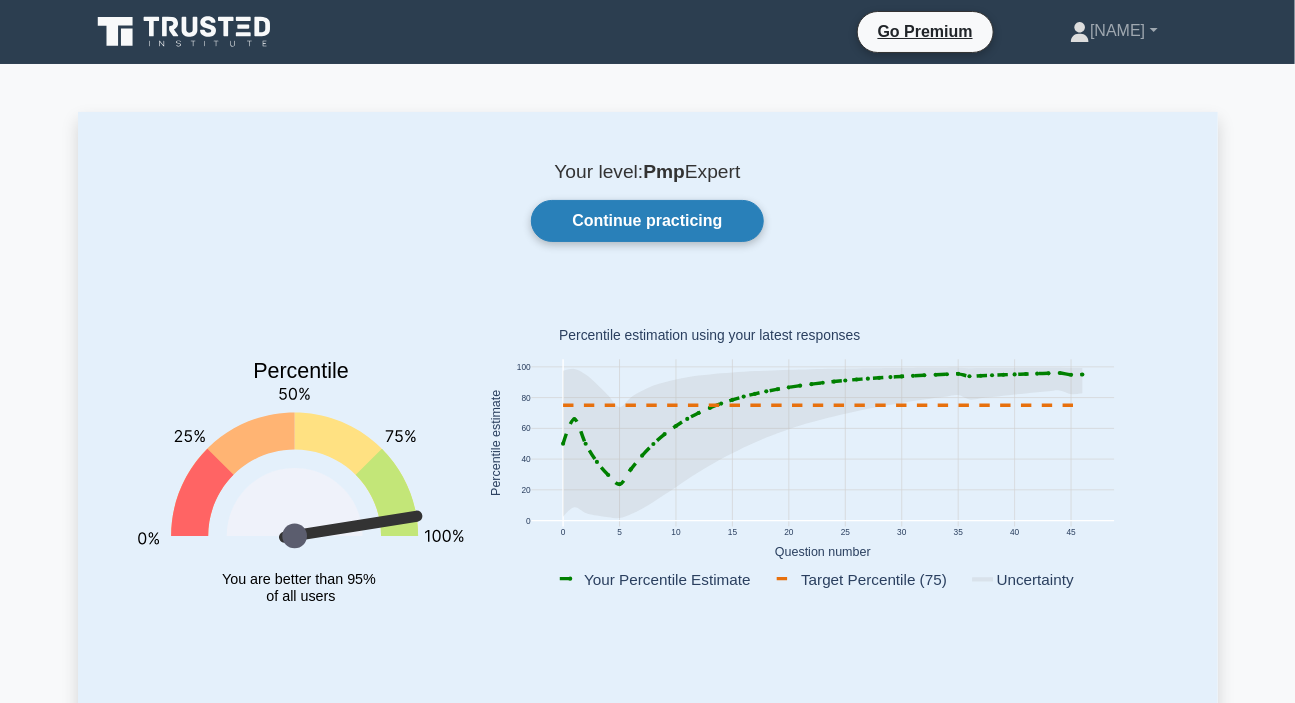 click on "Continue practicing" at bounding box center [647, 221] 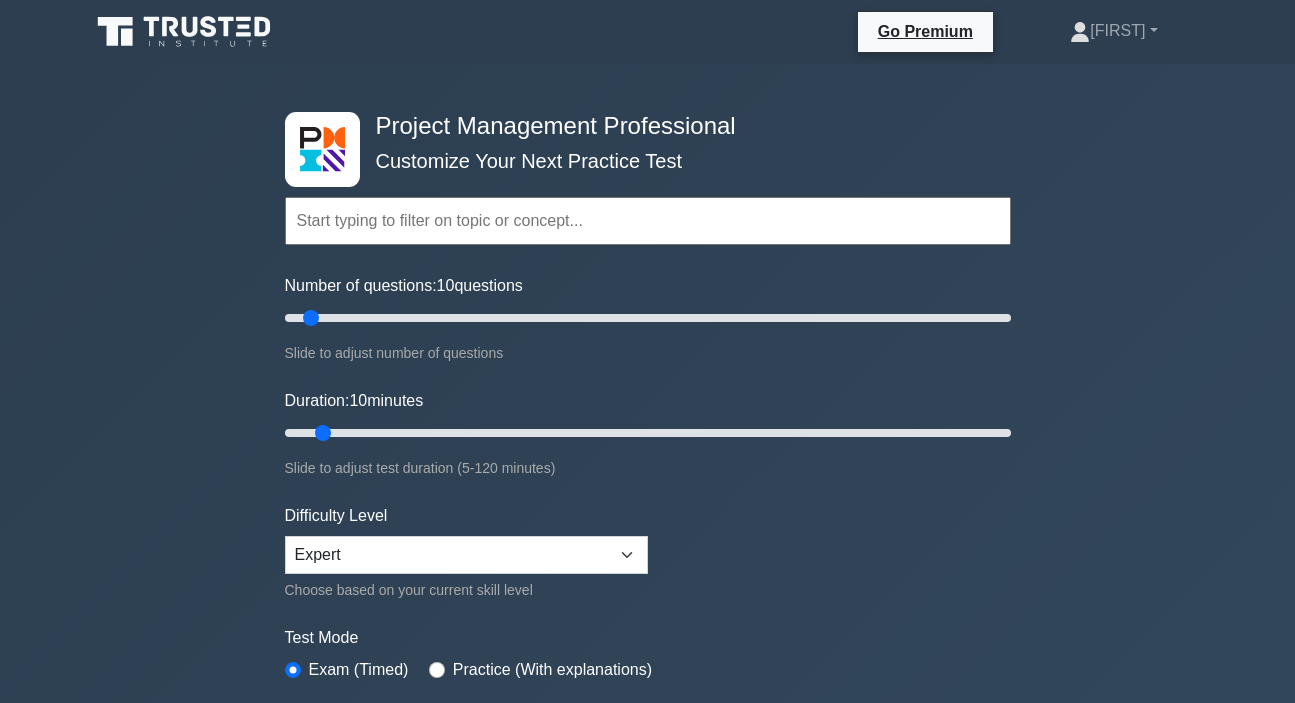 click at bounding box center (648, 221) 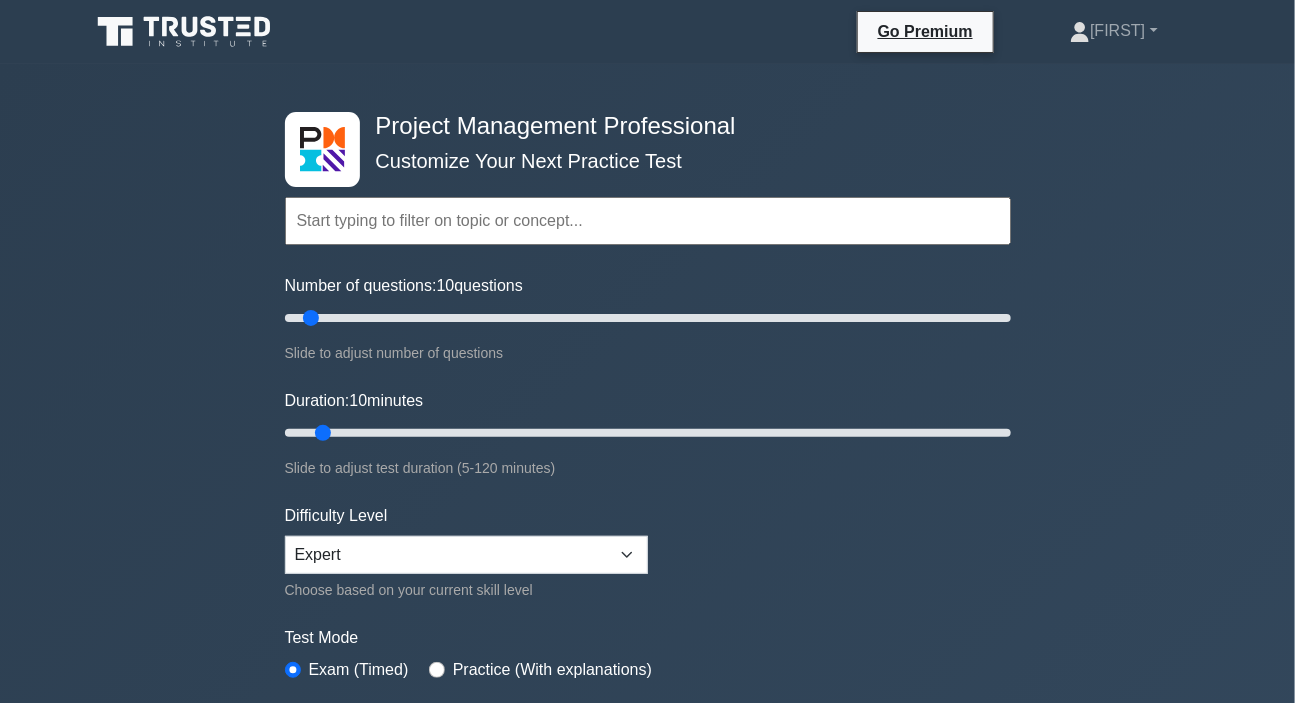 scroll, scrollTop: 0, scrollLeft: 0, axis: both 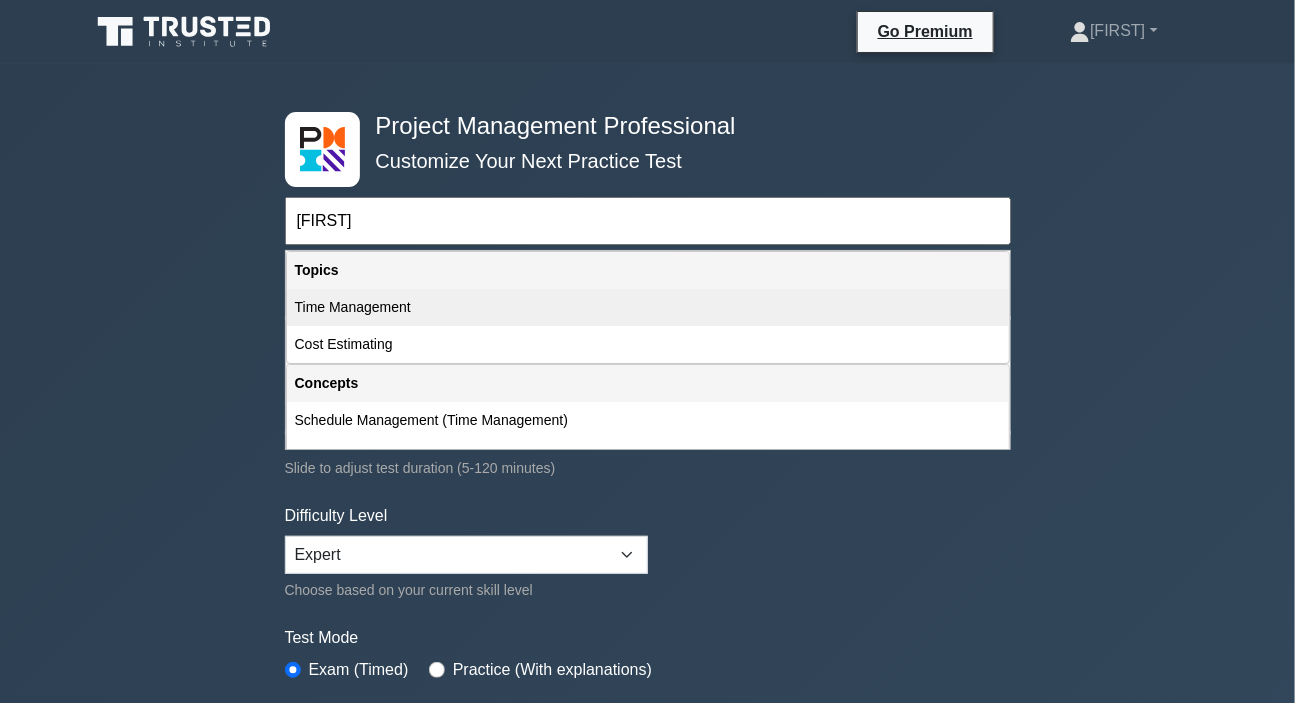 click on "Time Management" at bounding box center (648, 307) 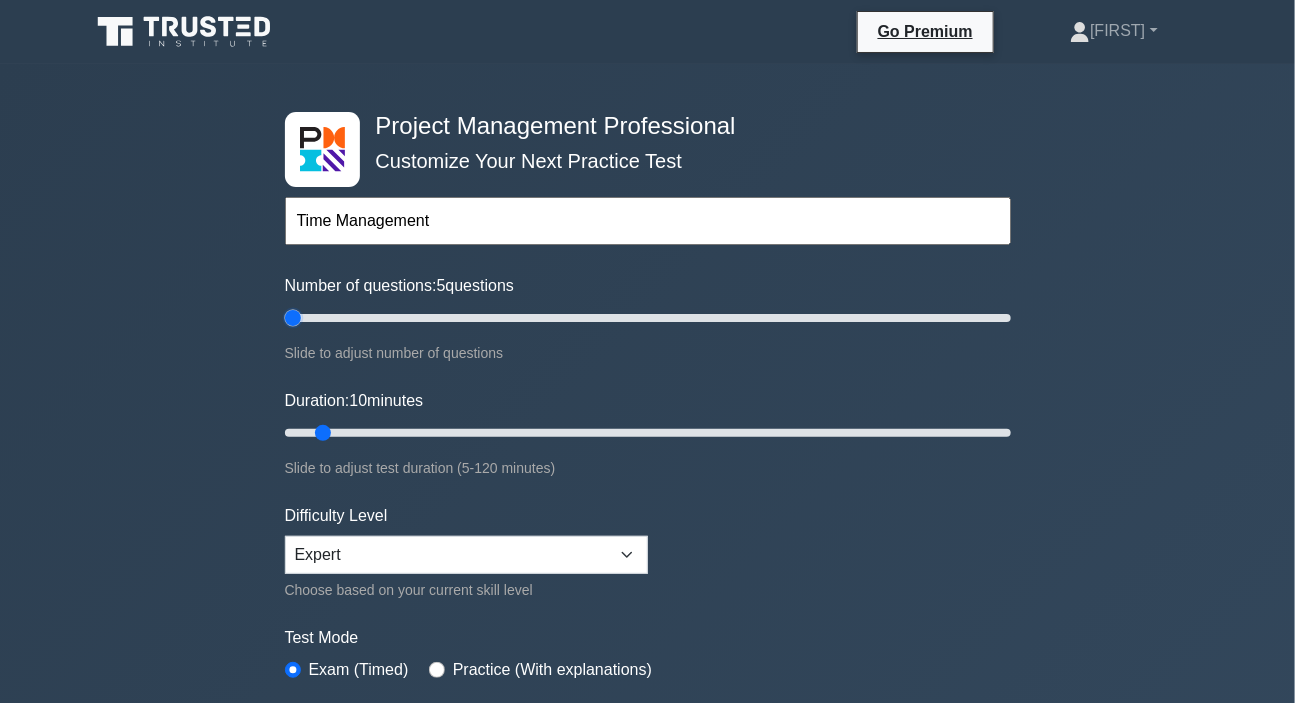 drag, startPoint x: 306, startPoint y: 320, endPoint x: 267, endPoint y: 328, distance: 39.812057 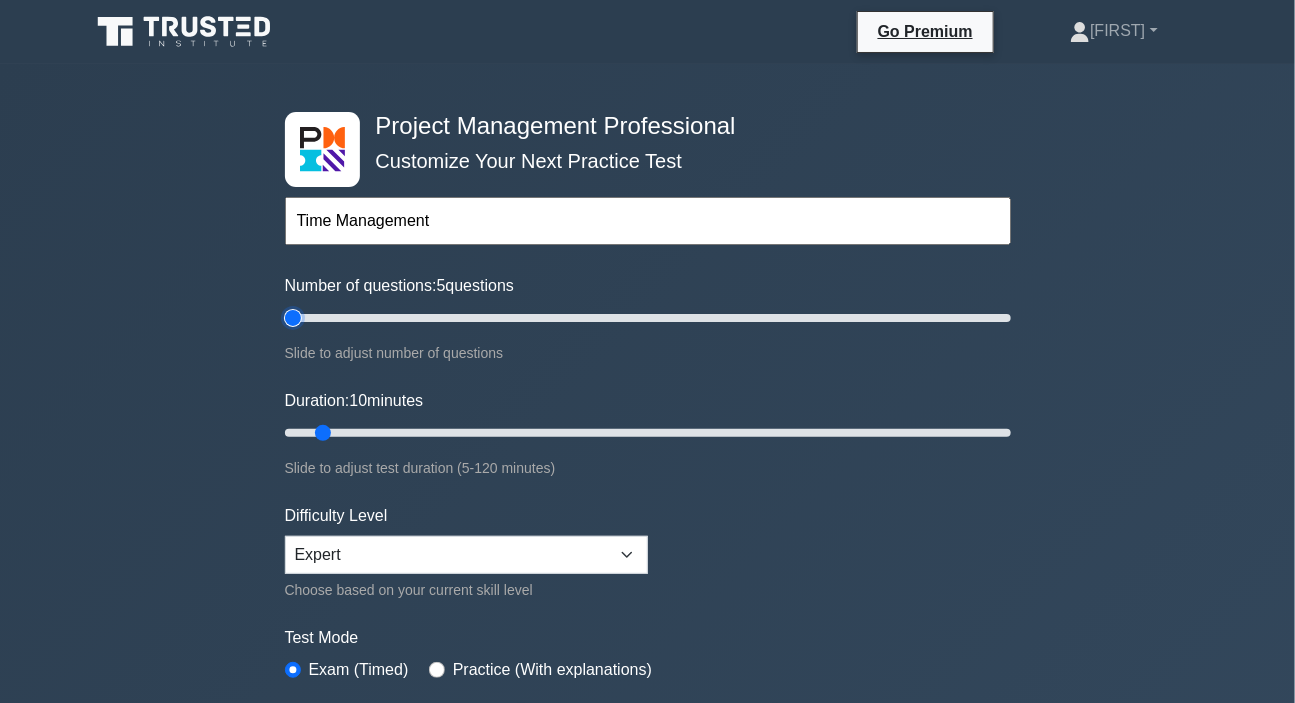 type on "5" 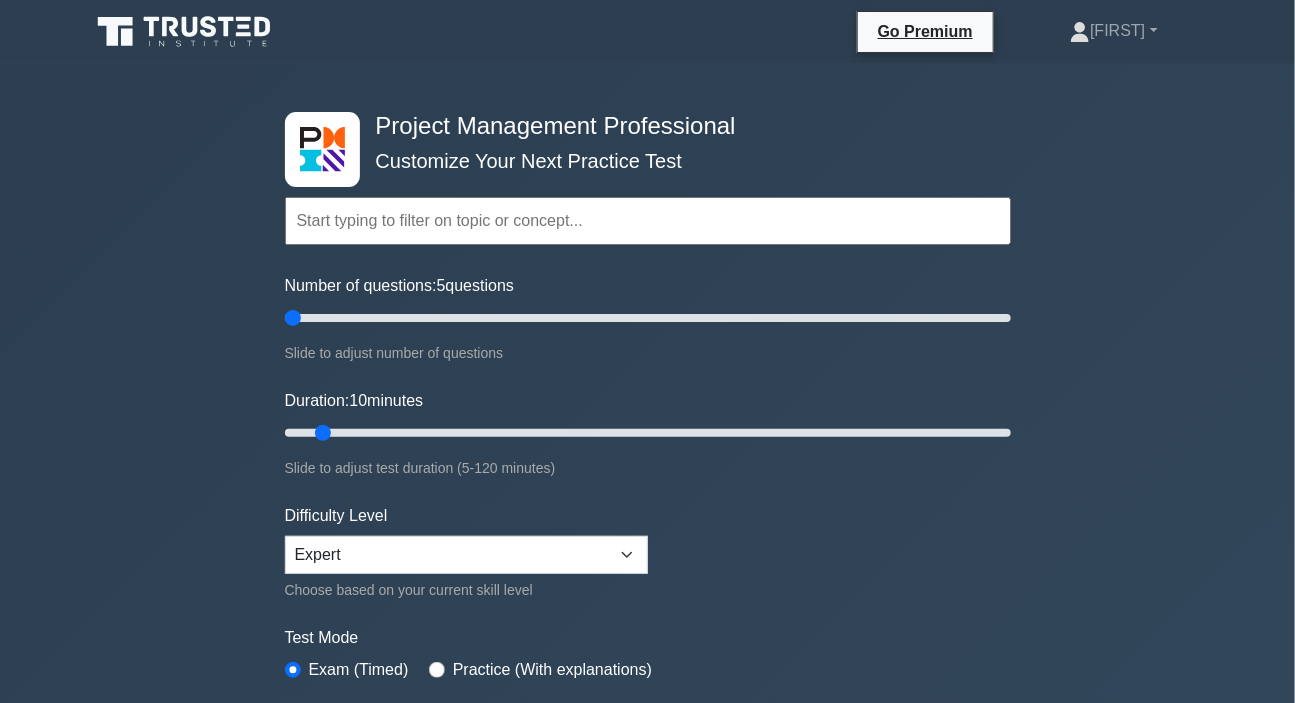 click at bounding box center [648, 221] 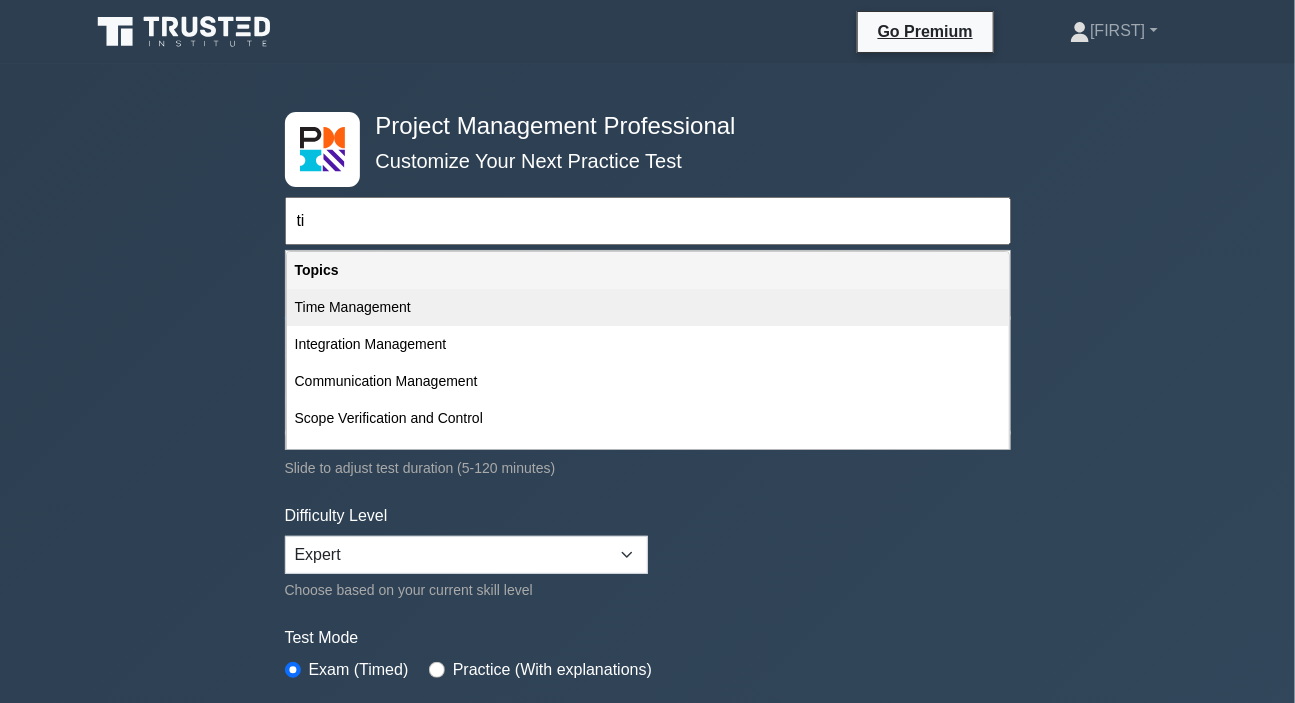 click on "Time Management" at bounding box center [648, 307] 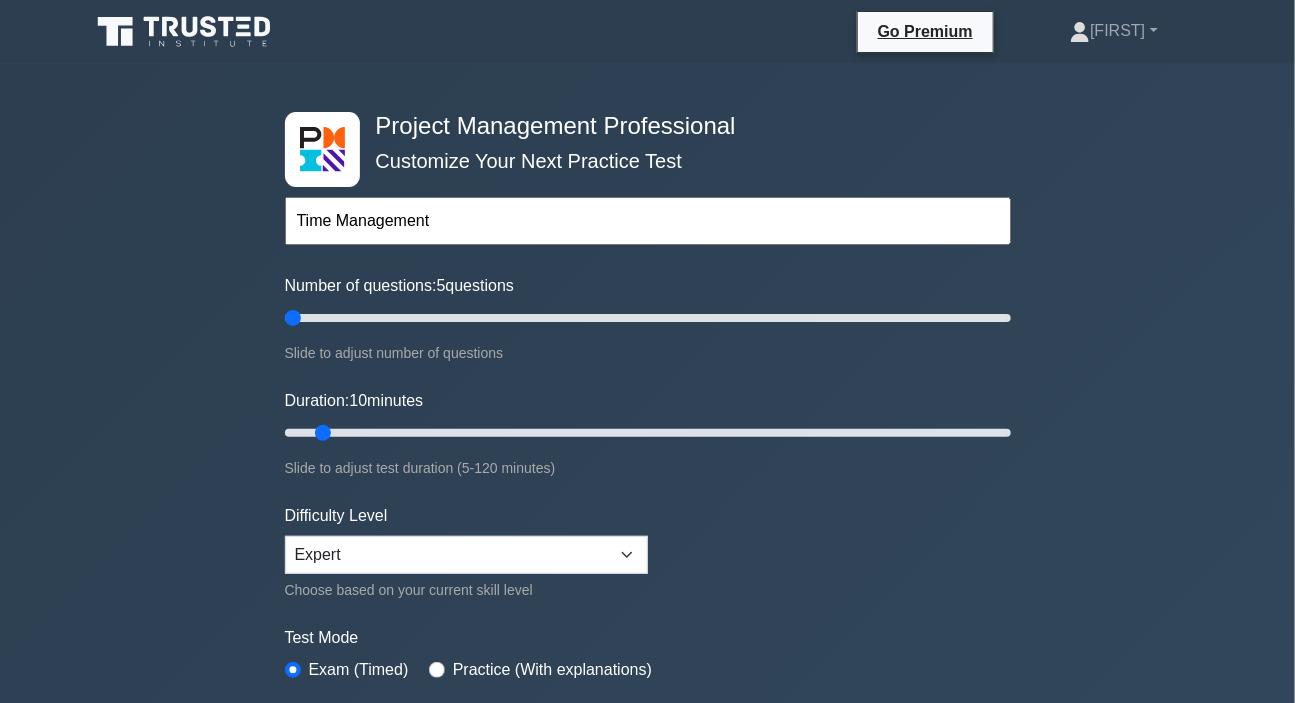 scroll, scrollTop: 272, scrollLeft: 0, axis: vertical 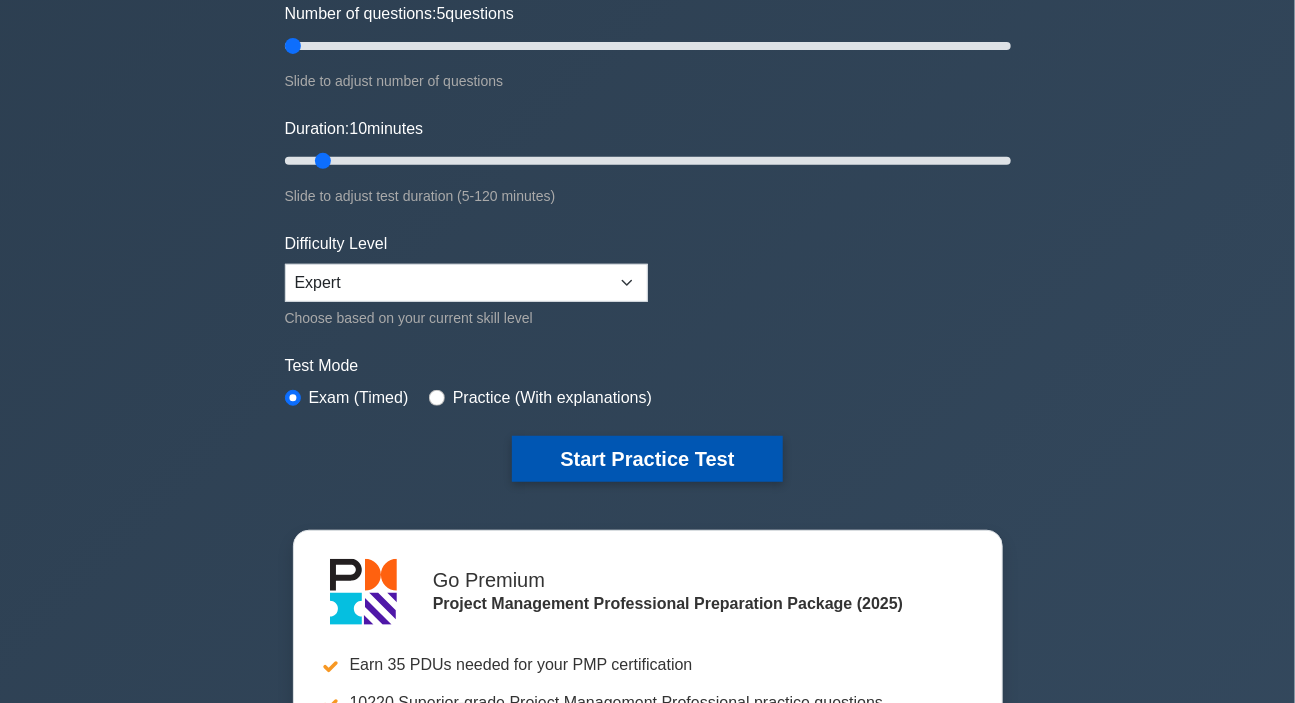 click on "Start Practice Test" at bounding box center [647, 459] 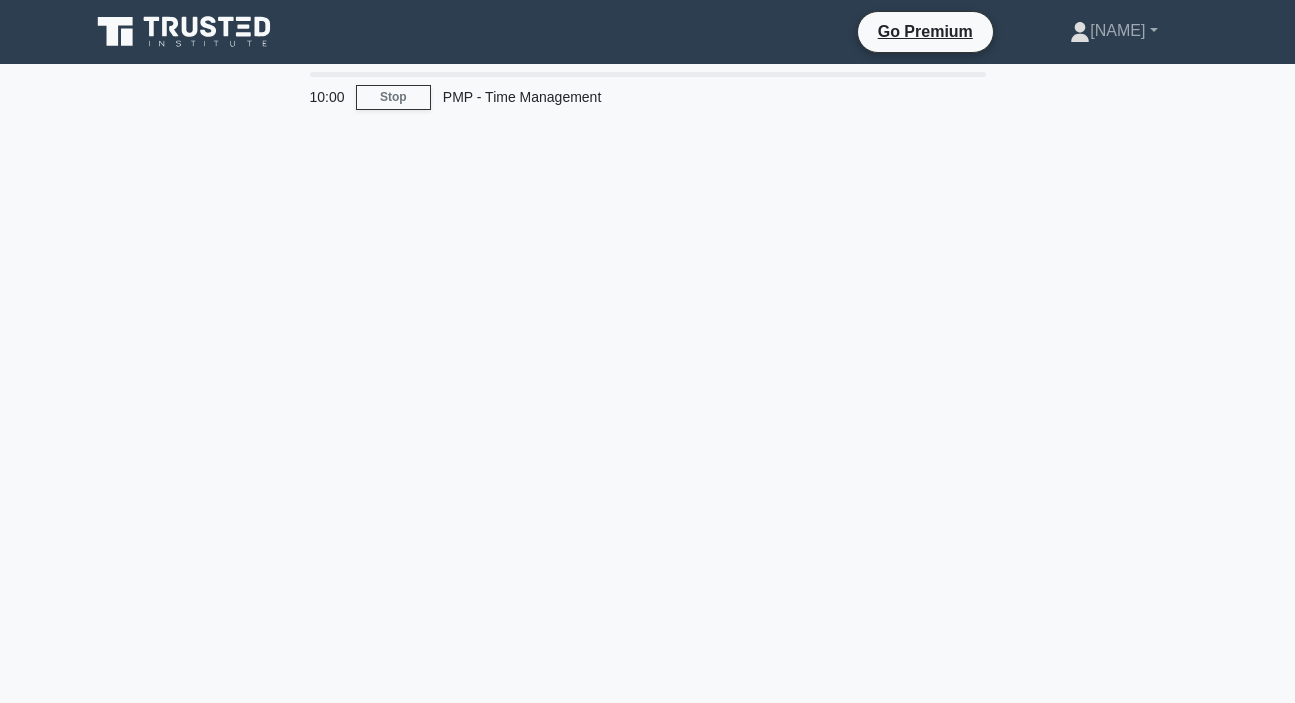 scroll, scrollTop: 0, scrollLeft: 0, axis: both 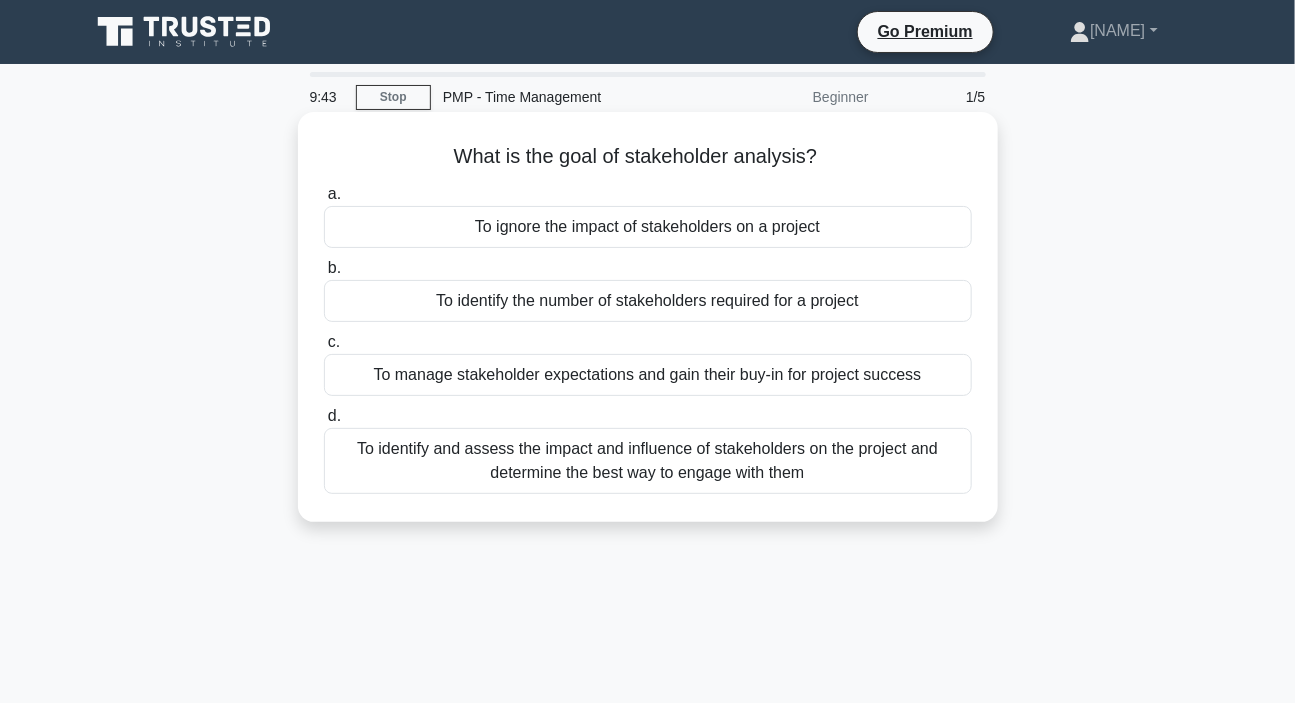click on "To identify and assess the impact and influence of stakeholders on the project and determine the best way to engage with them" at bounding box center (648, 461) 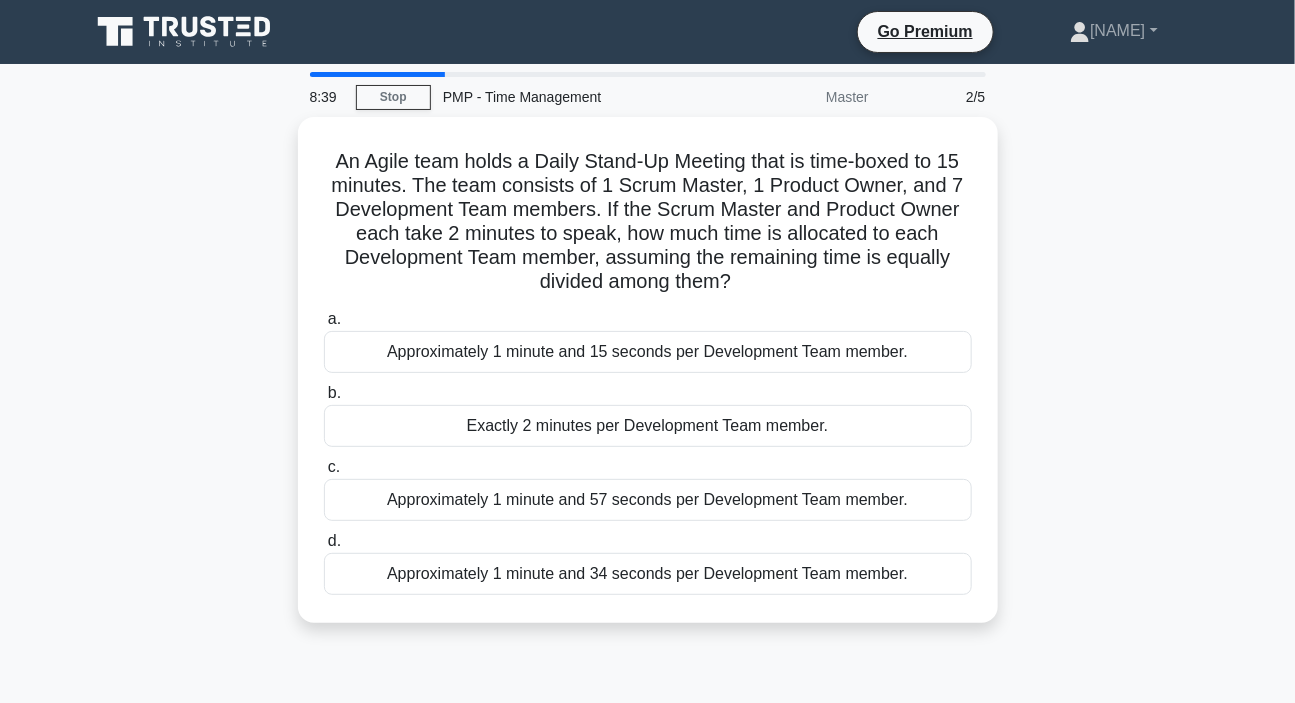 click on "Approximately 1 minute and 34 seconds per Development Team member." at bounding box center (648, 574) 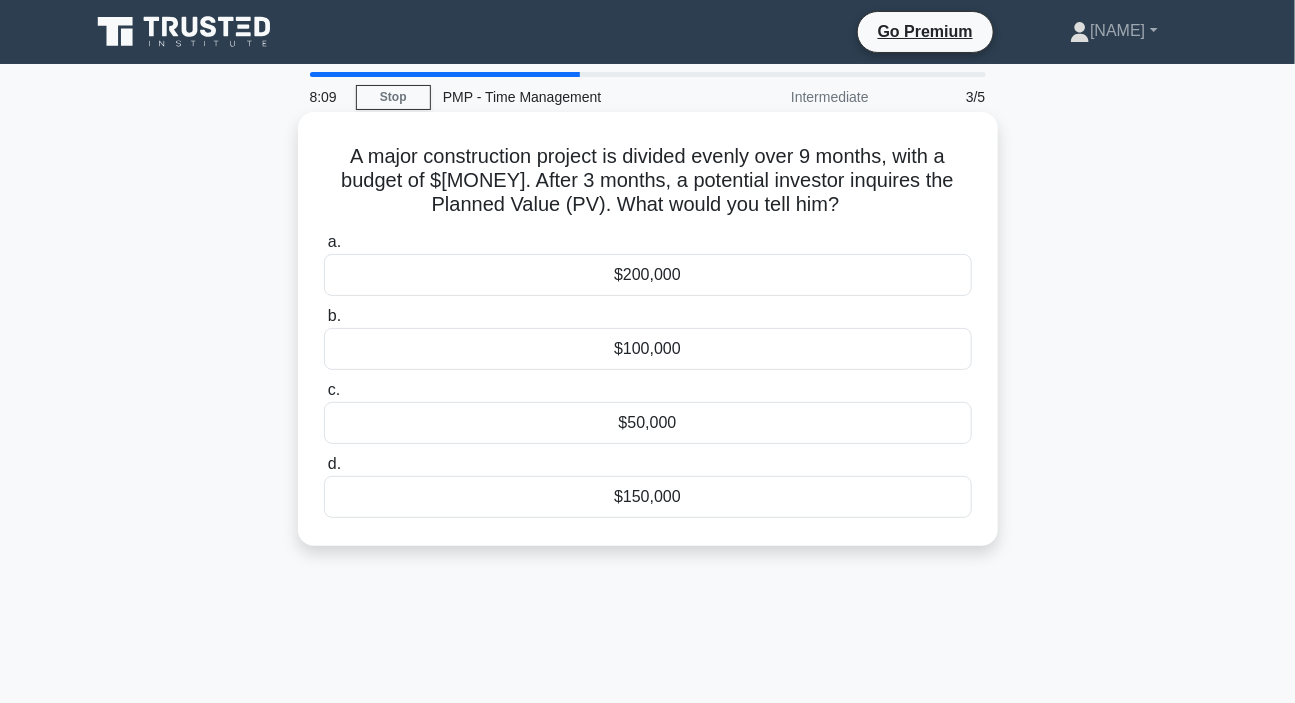 click on "$150,000" at bounding box center [648, 497] 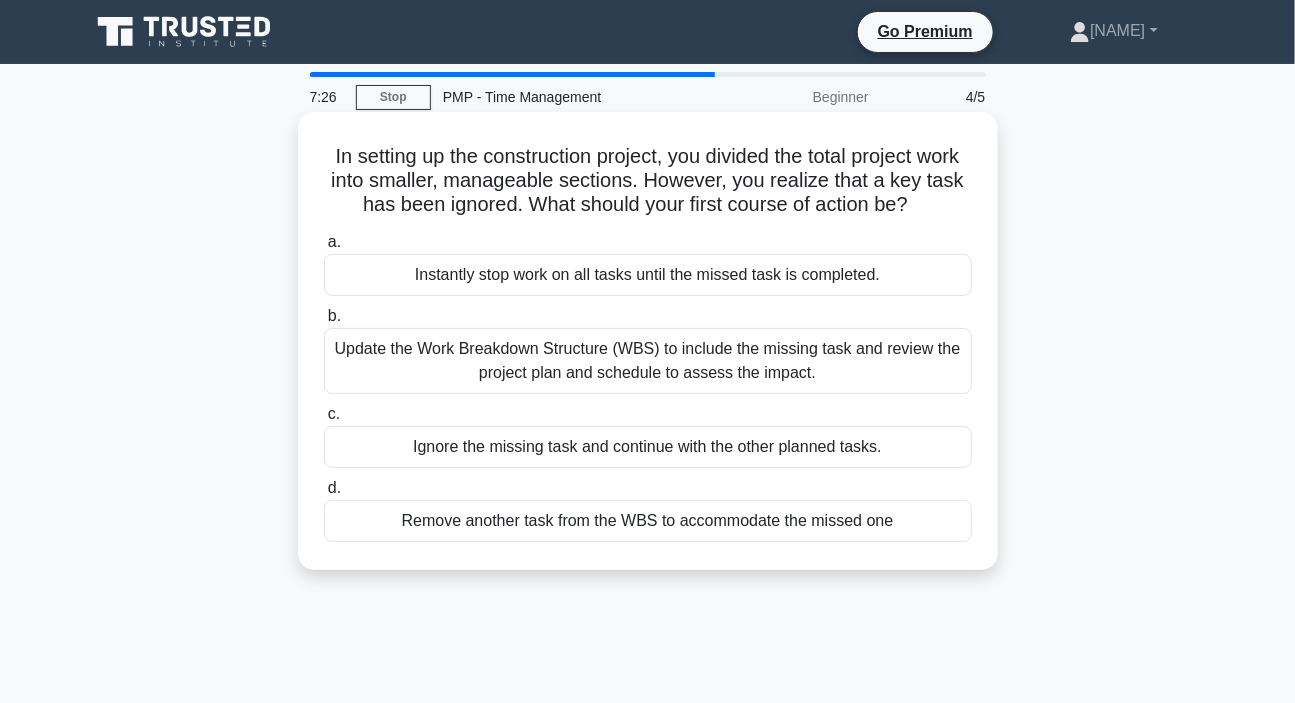 click on "Update the Work Breakdown Structure (WBS) to include the missing task and review the project plan and schedule to assess the impact." at bounding box center [648, 361] 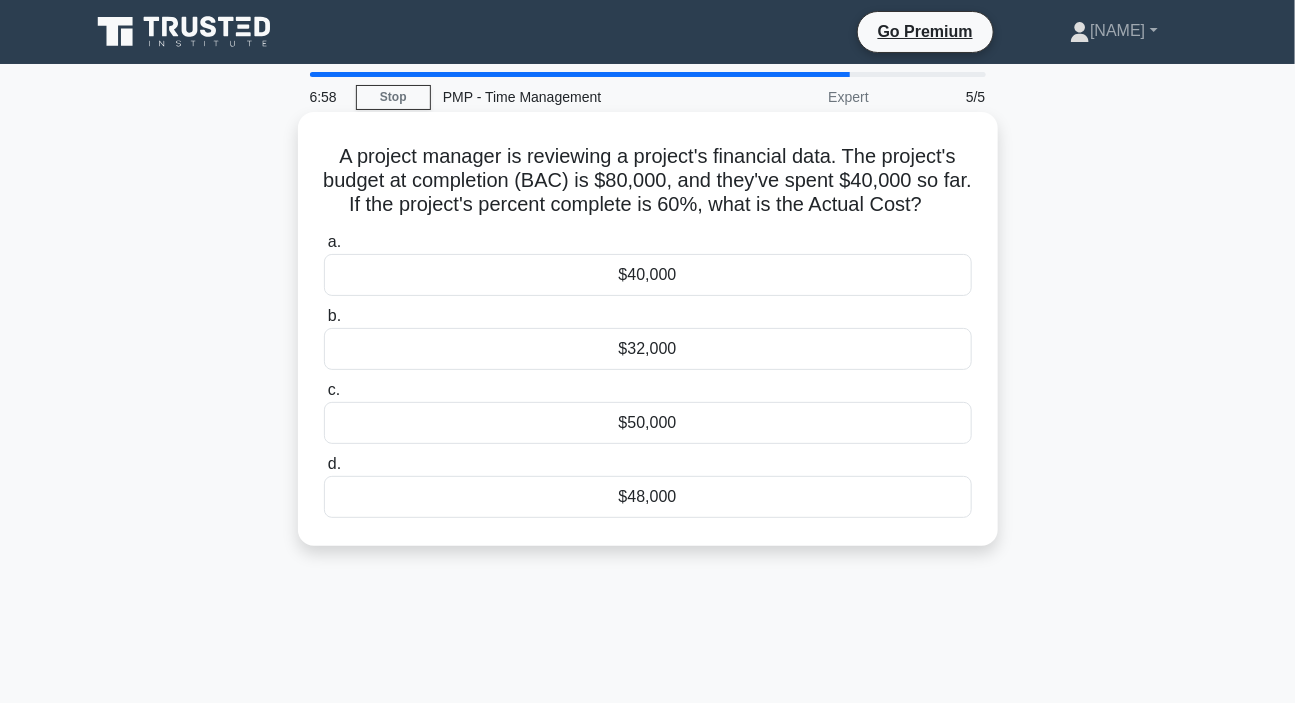 click on "$40,000" at bounding box center (648, 275) 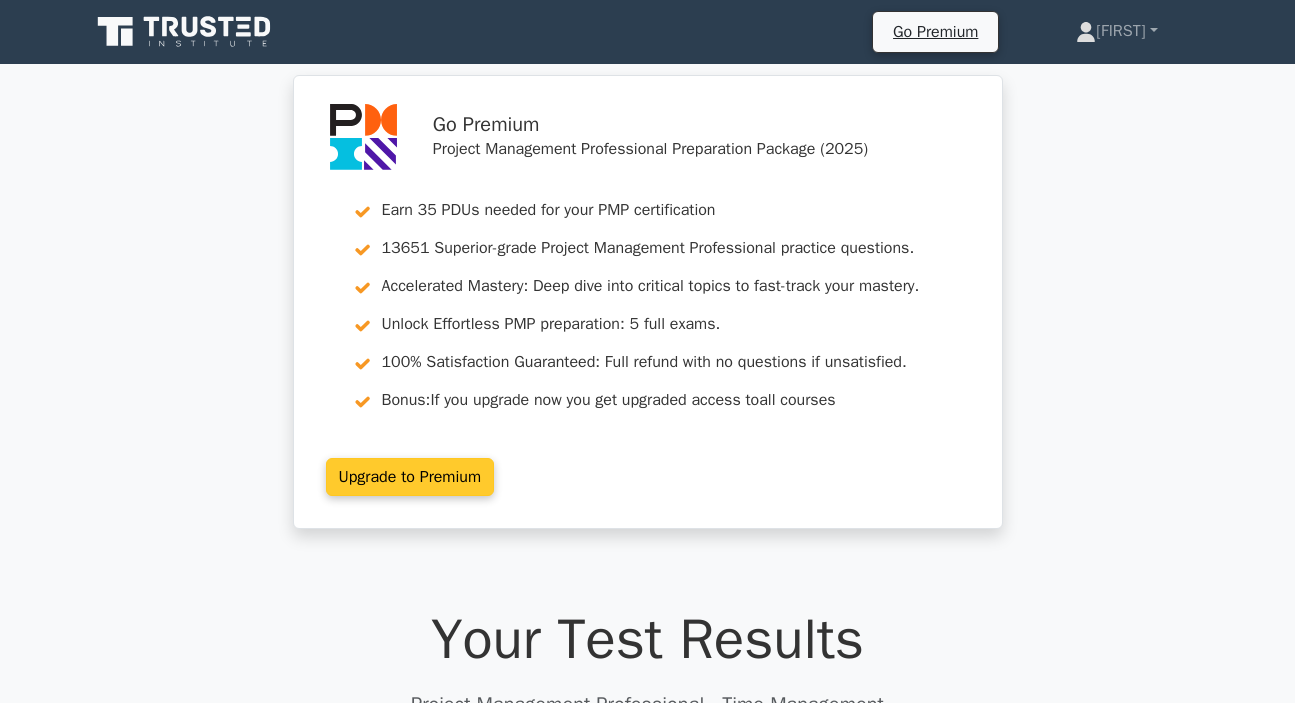 scroll, scrollTop: 0, scrollLeft: 0, axis: both 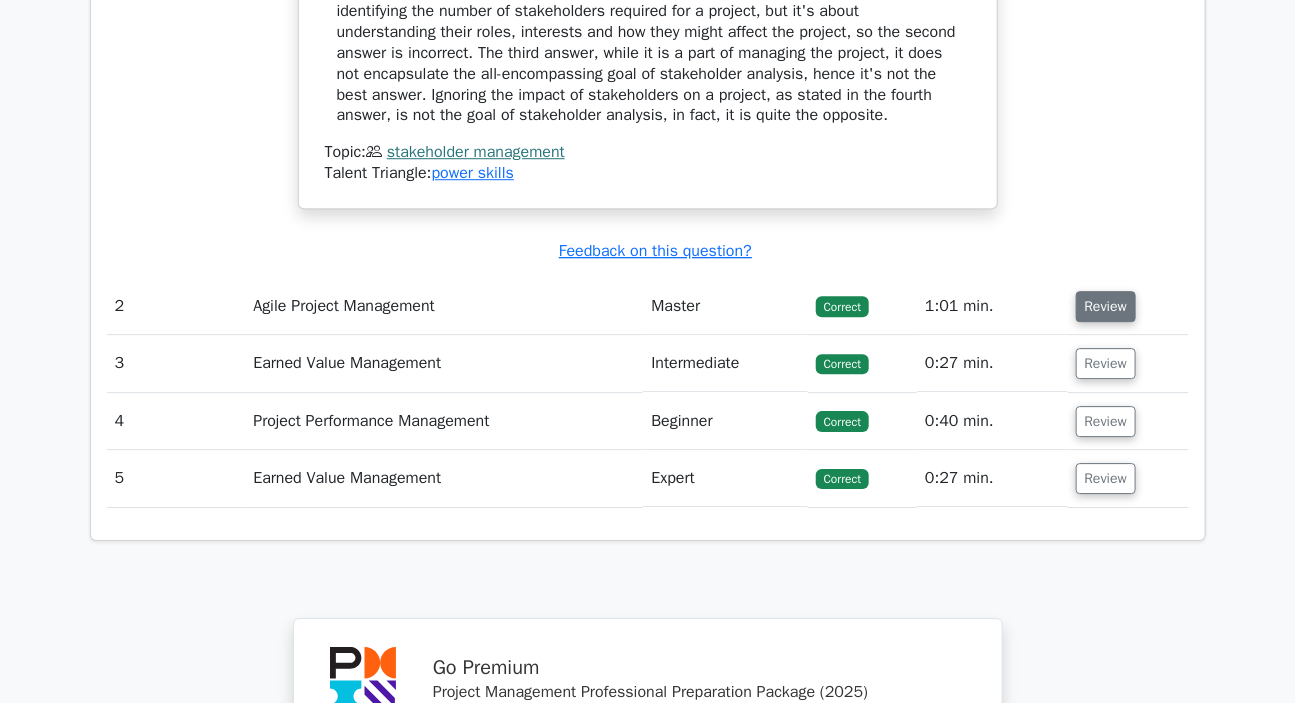 click on "Review" at bounding box center [1106, 306] 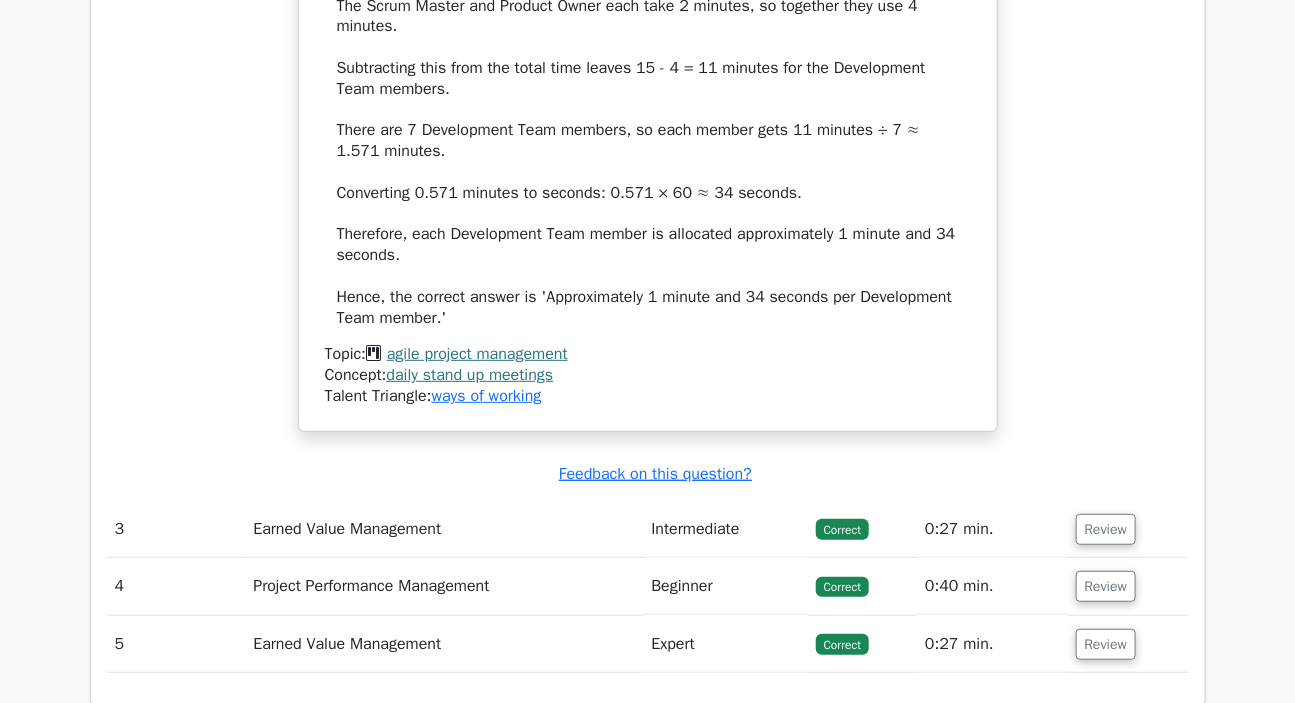 scroll, scrollTop: 3090, scrollLeft: 0, axis: vertical 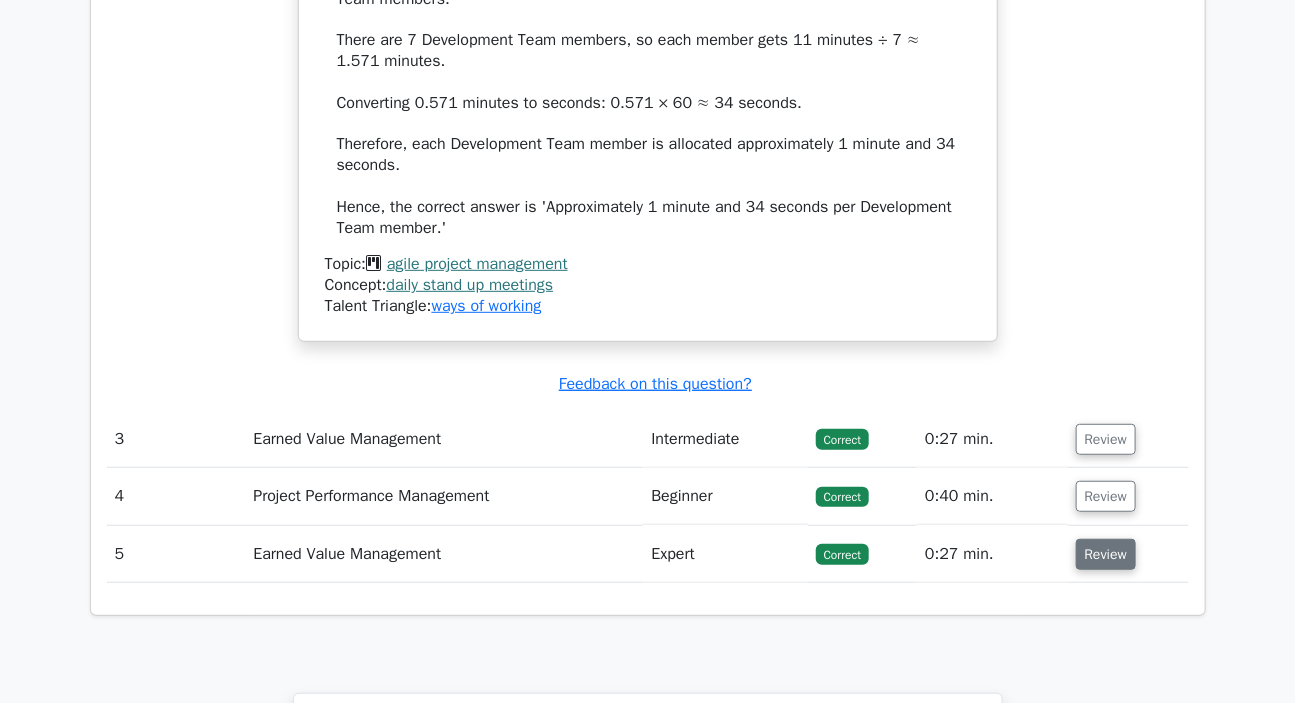 click on "Review" at bounding box center [1106, 554] 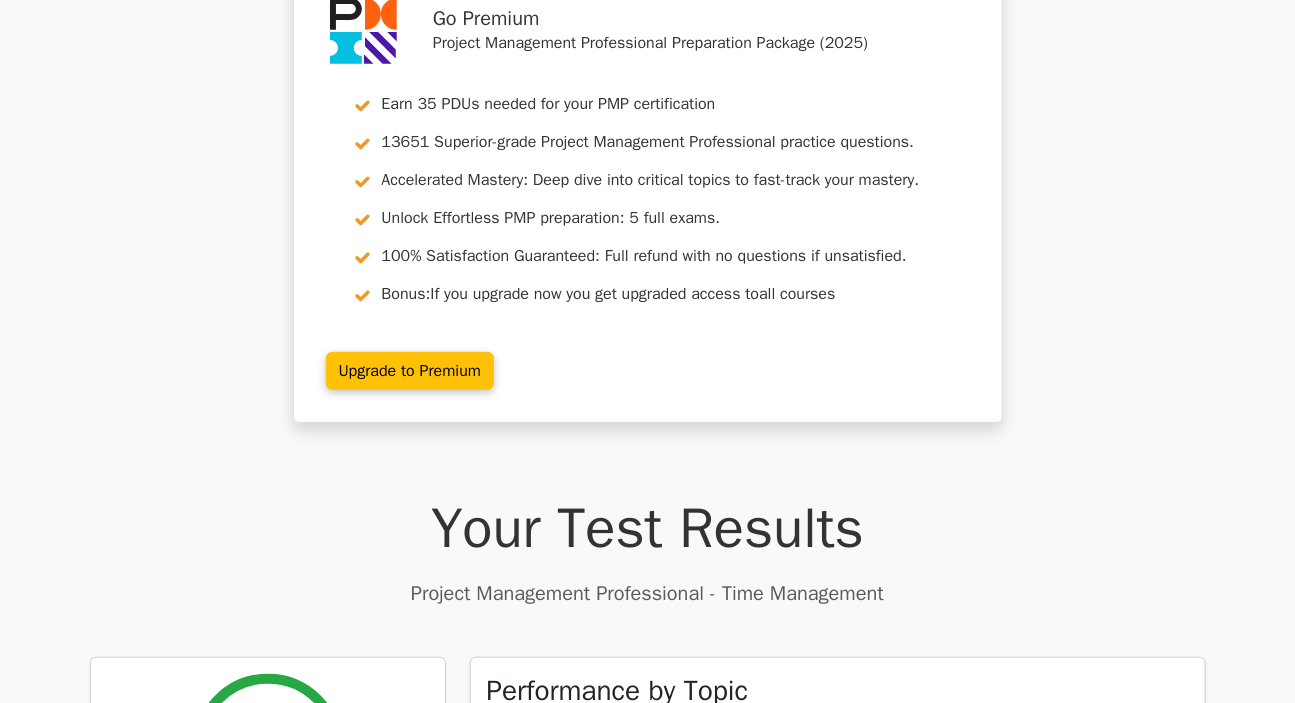 scroll, scrollTop: 0, scrollLeft: 0, axis: both 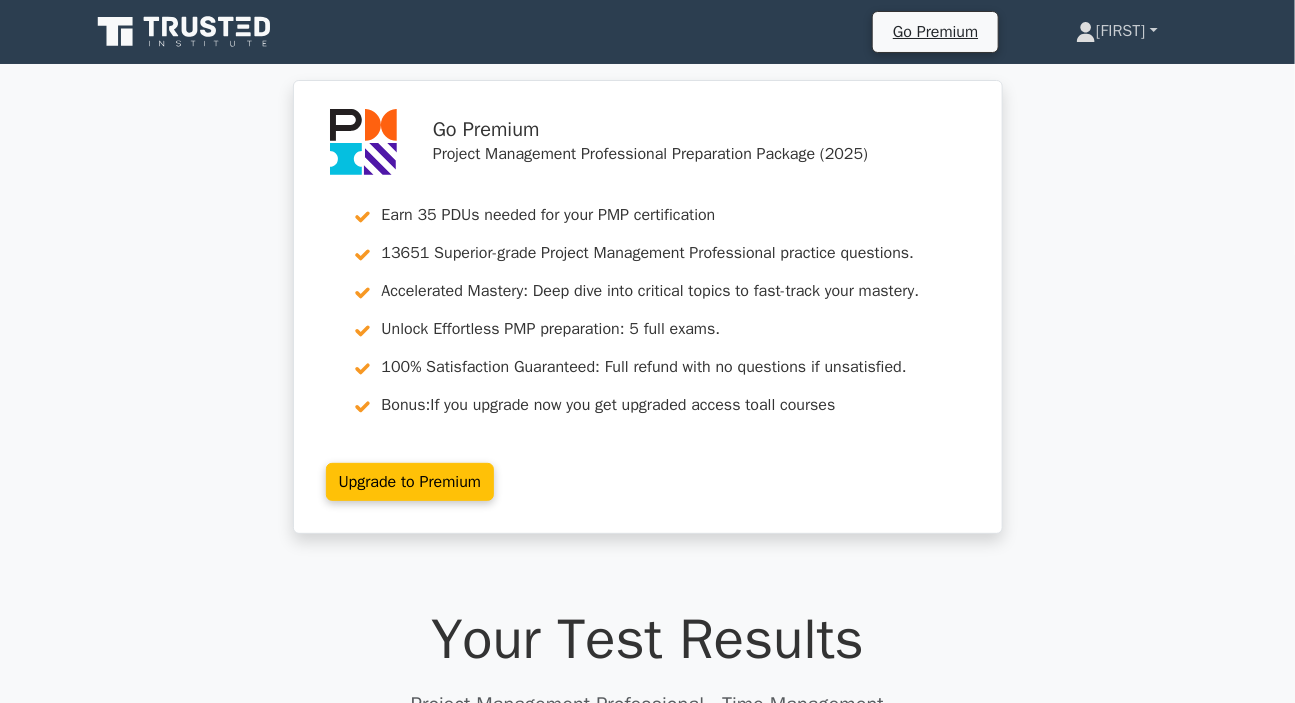 click on "[FIRST]" at bounding box center [1116, 31] 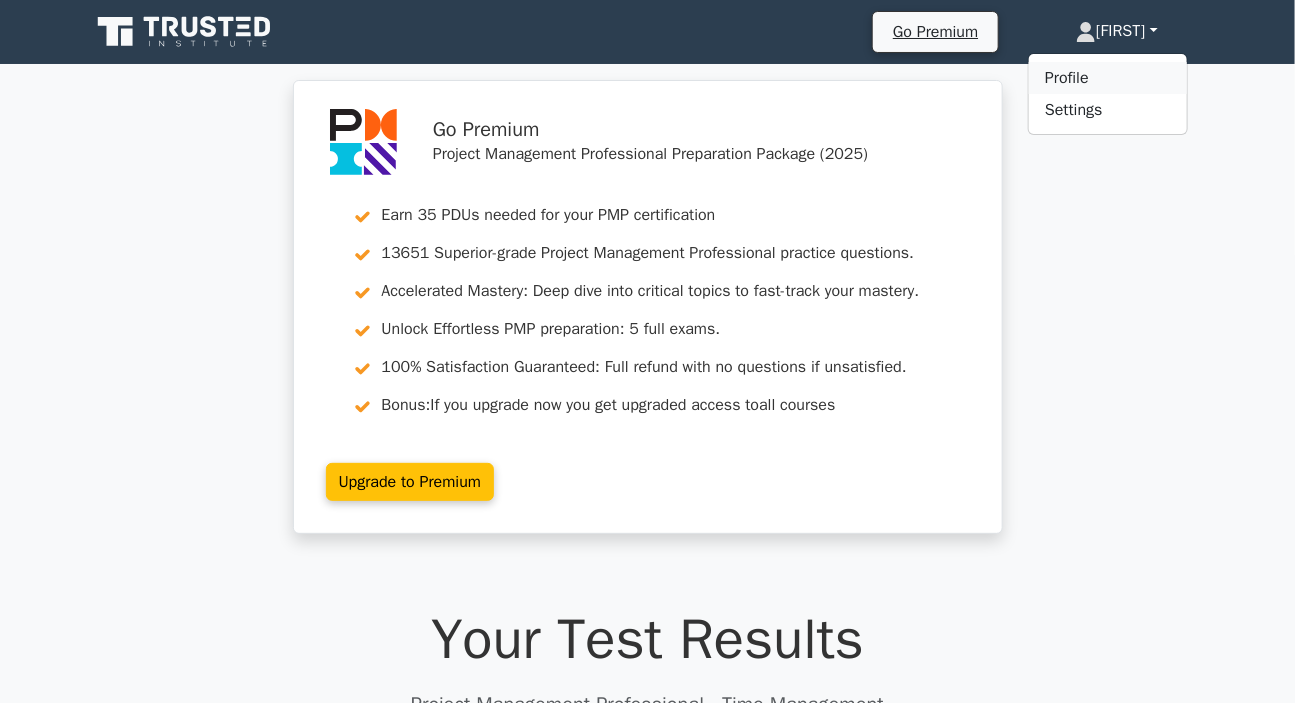 click on "Profile" at bounding box center [1108, 78] 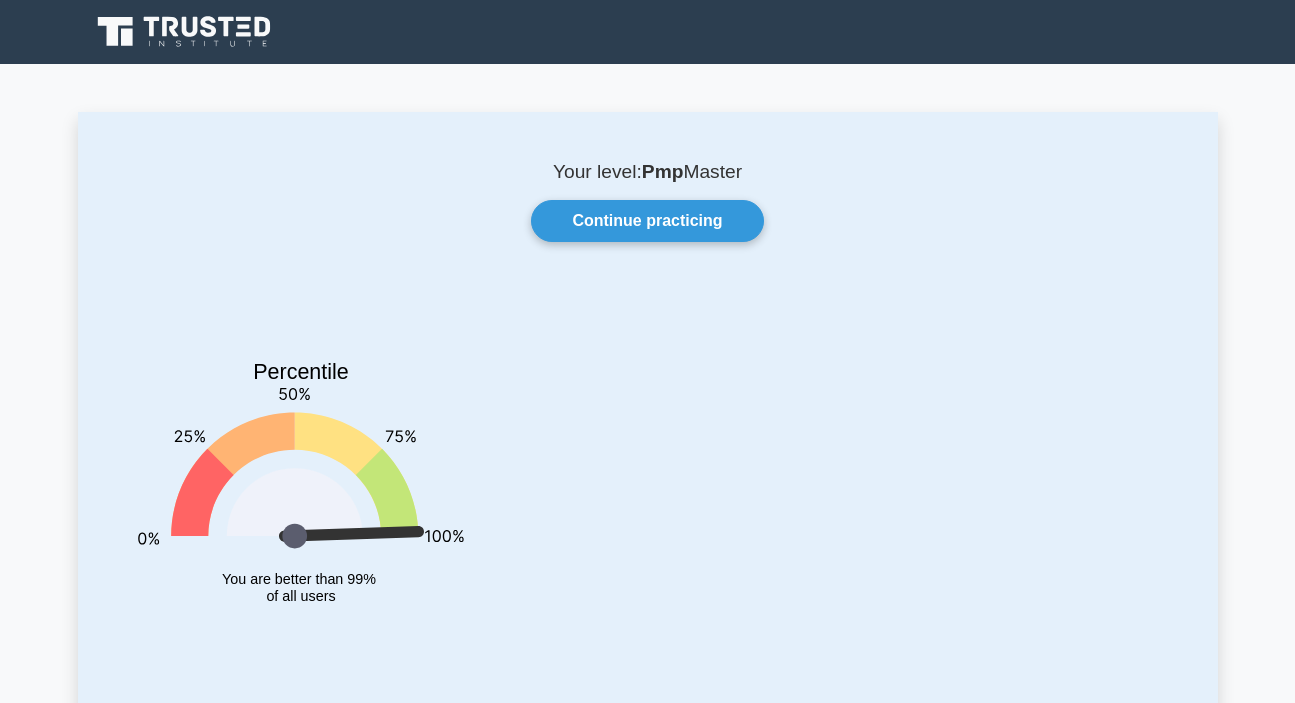 scroll, scrollTop: 0, scrollLeft: 0, axis: both 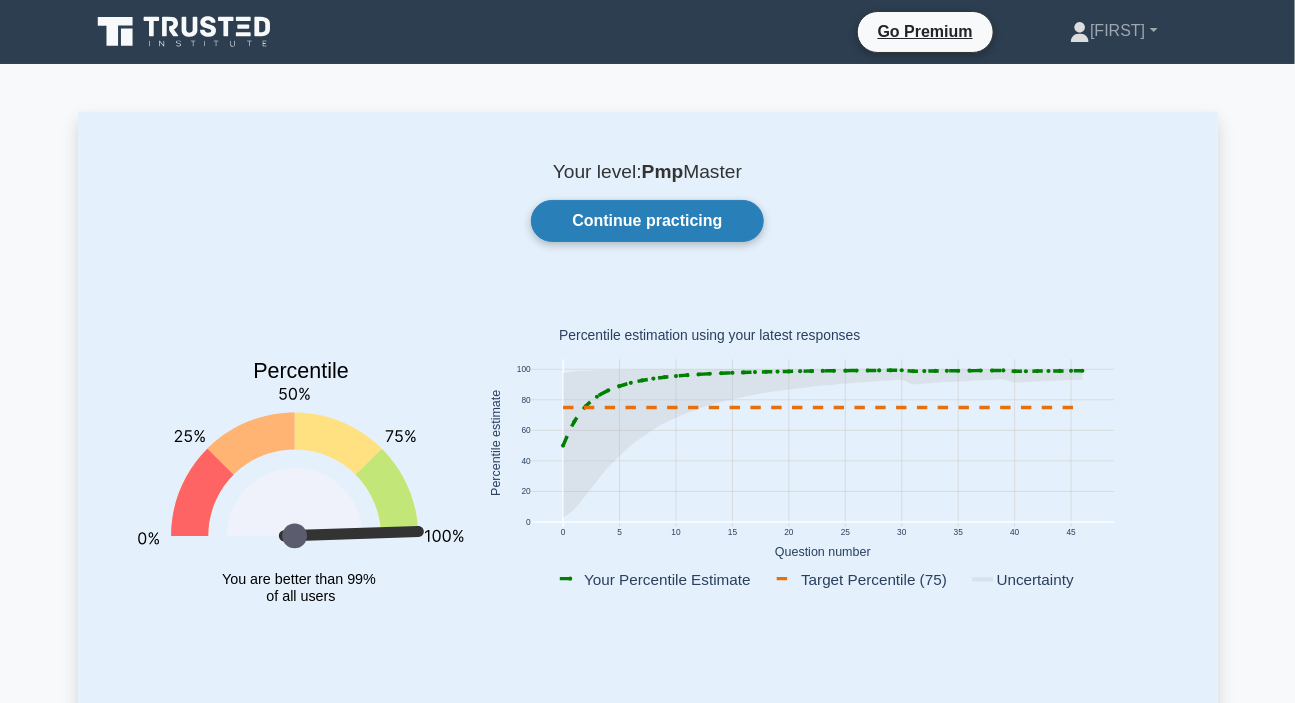 click on "Continue practicing" at bounding box center [647, 221] 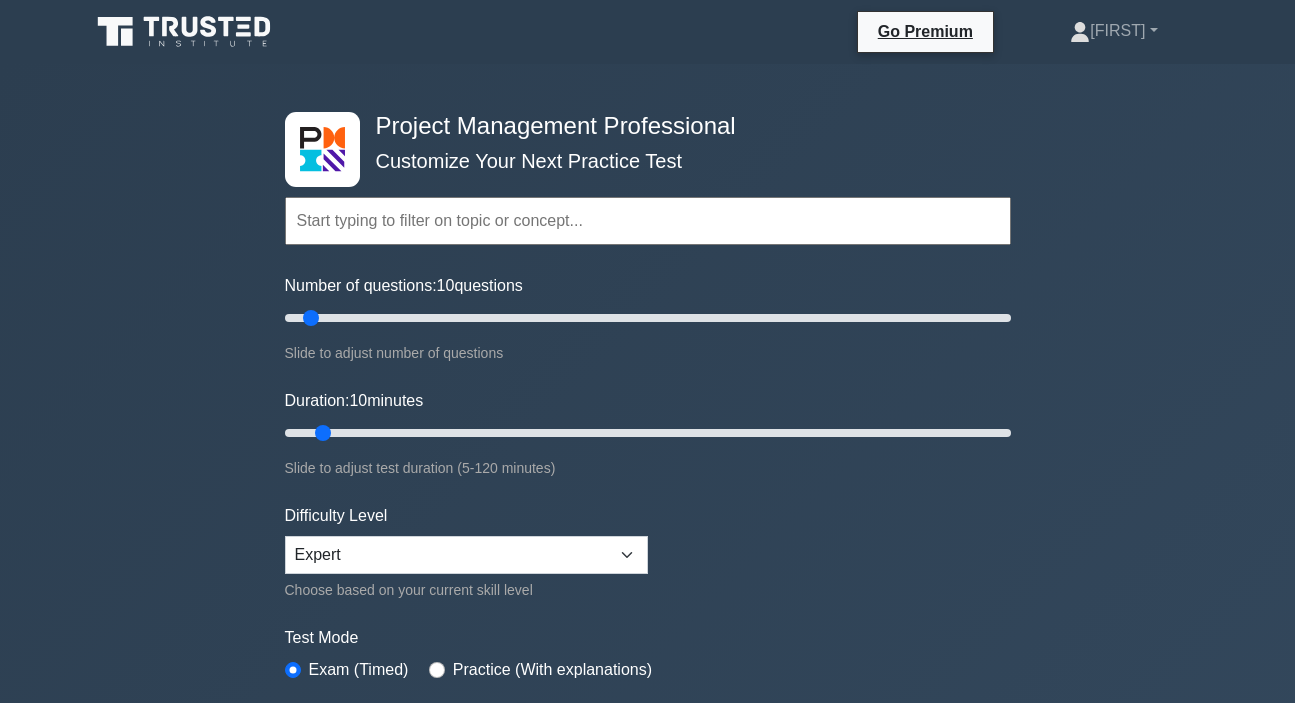 scroll, scrollTop: 0, scrollLeft: 0, axis: both 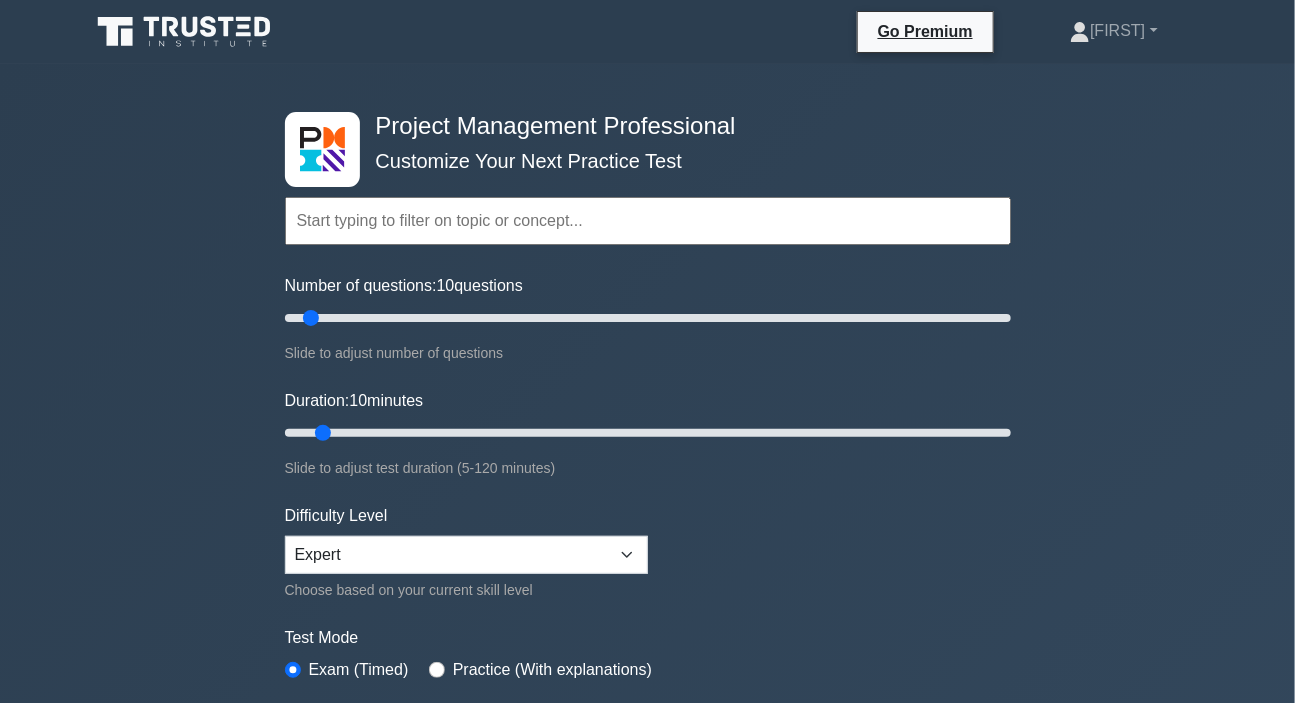 click at bounding box center (648, 221) 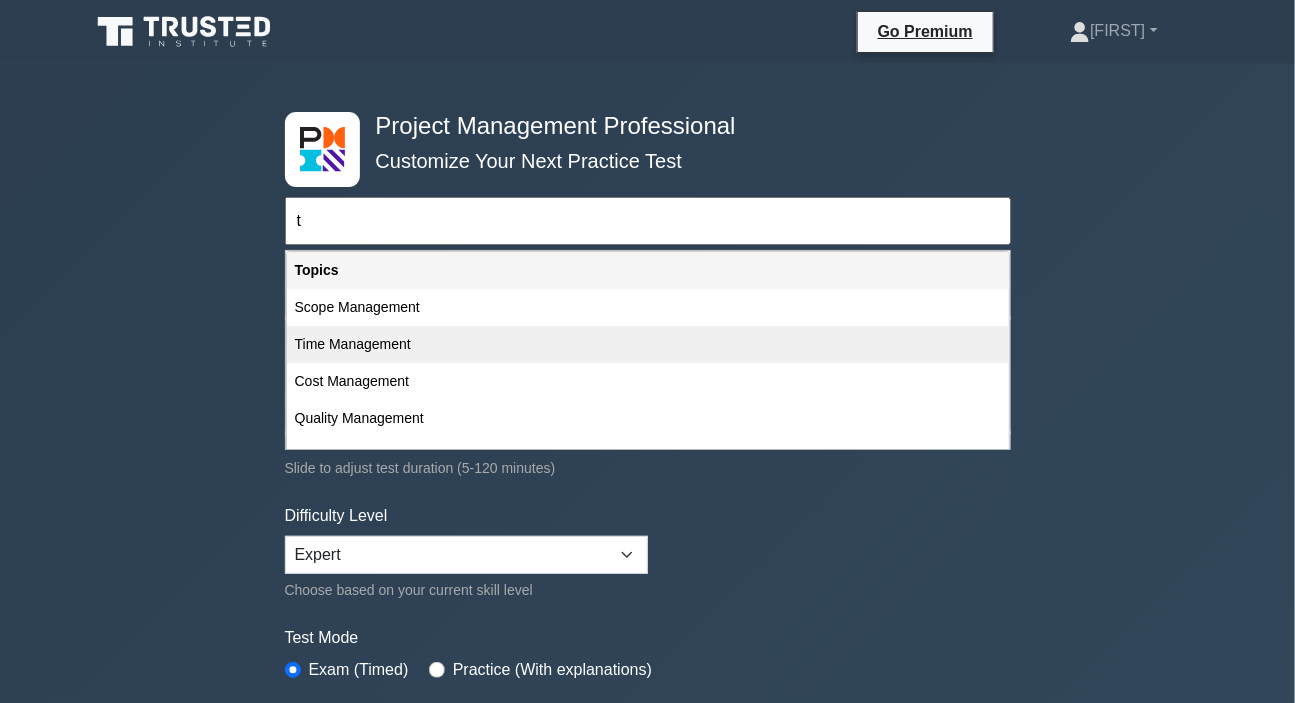 click on "Time Management" at bounding box center [648, 344] 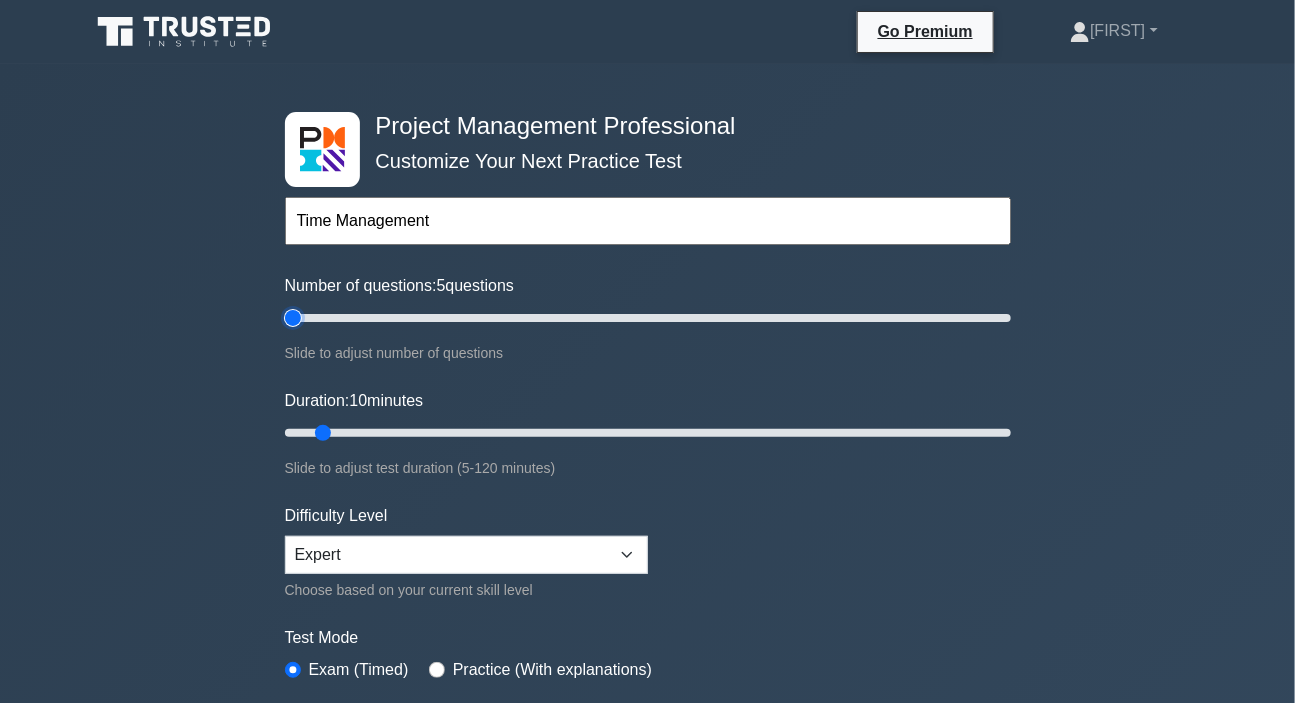 drag, startPoint x: 301, startPoint y: 312, endPoint x: 276, endPoint y: 316, distance: 25.317978 